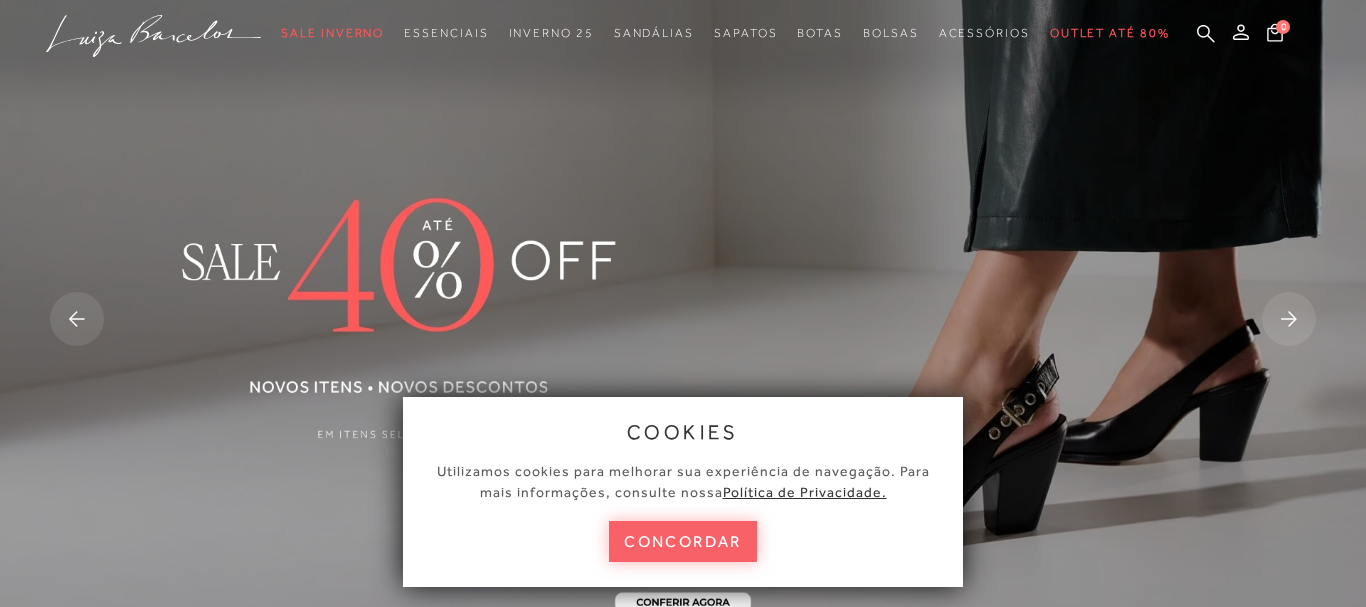 scroll, scrollTop: 0, scrollLeft: 0, axis: both 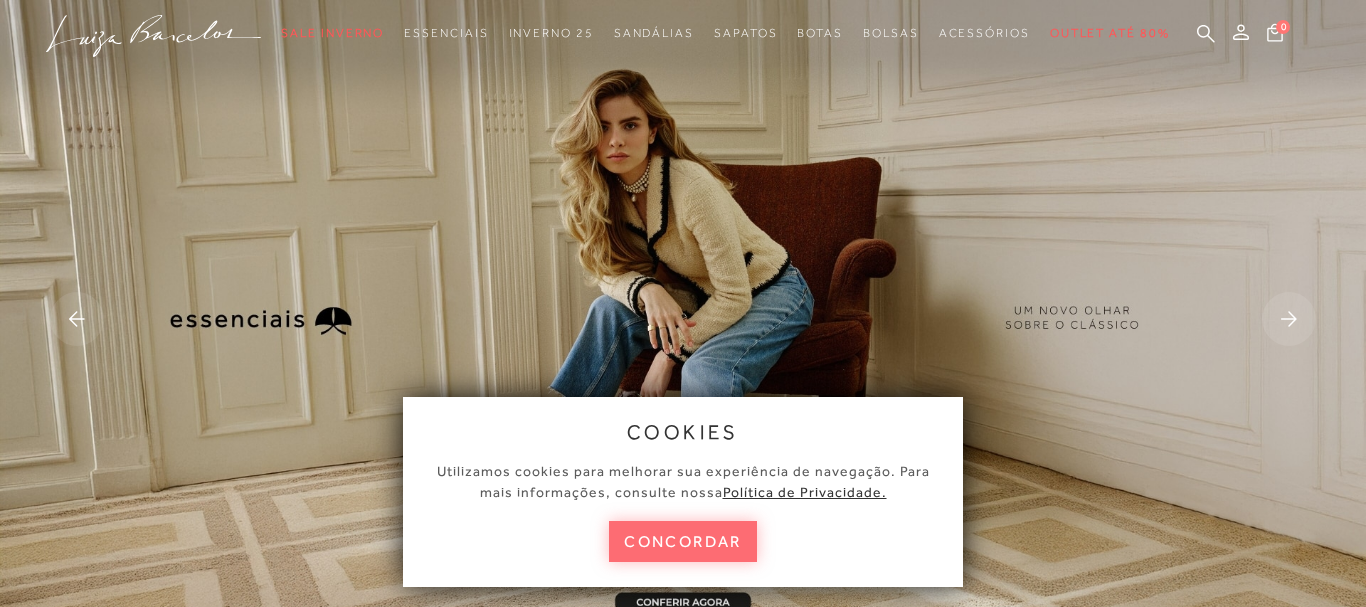 click on "concordar" at bounding box center (683, 541) 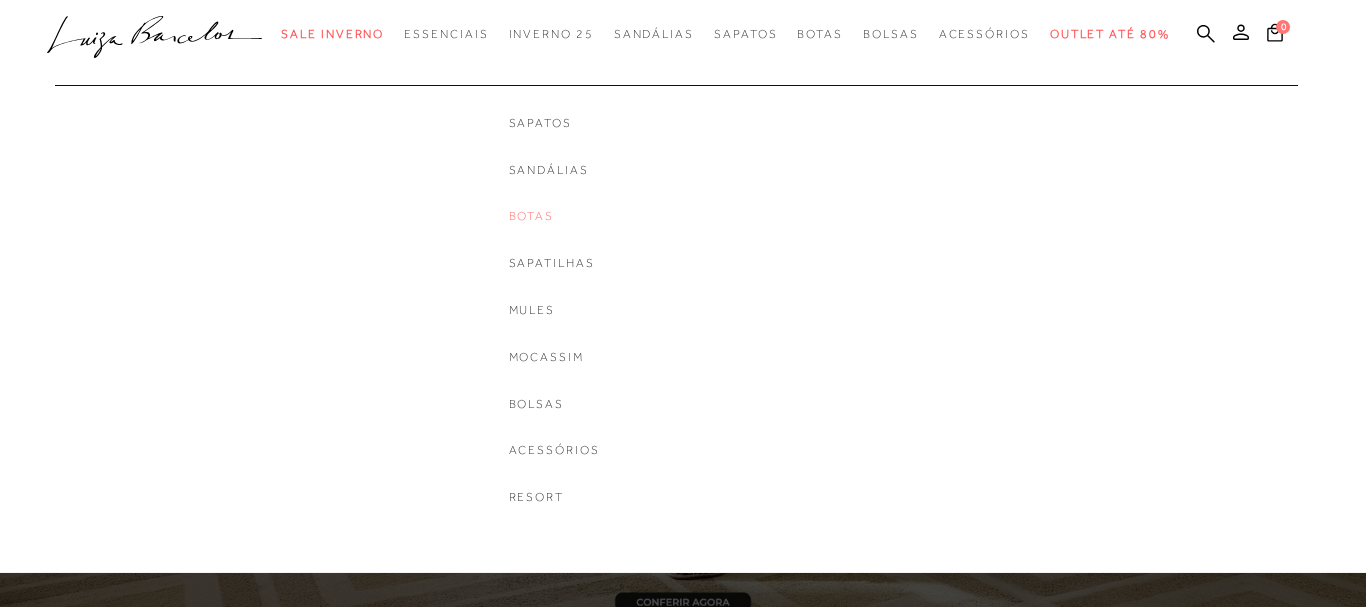click on "Botas" at bounding box center (554, 216) 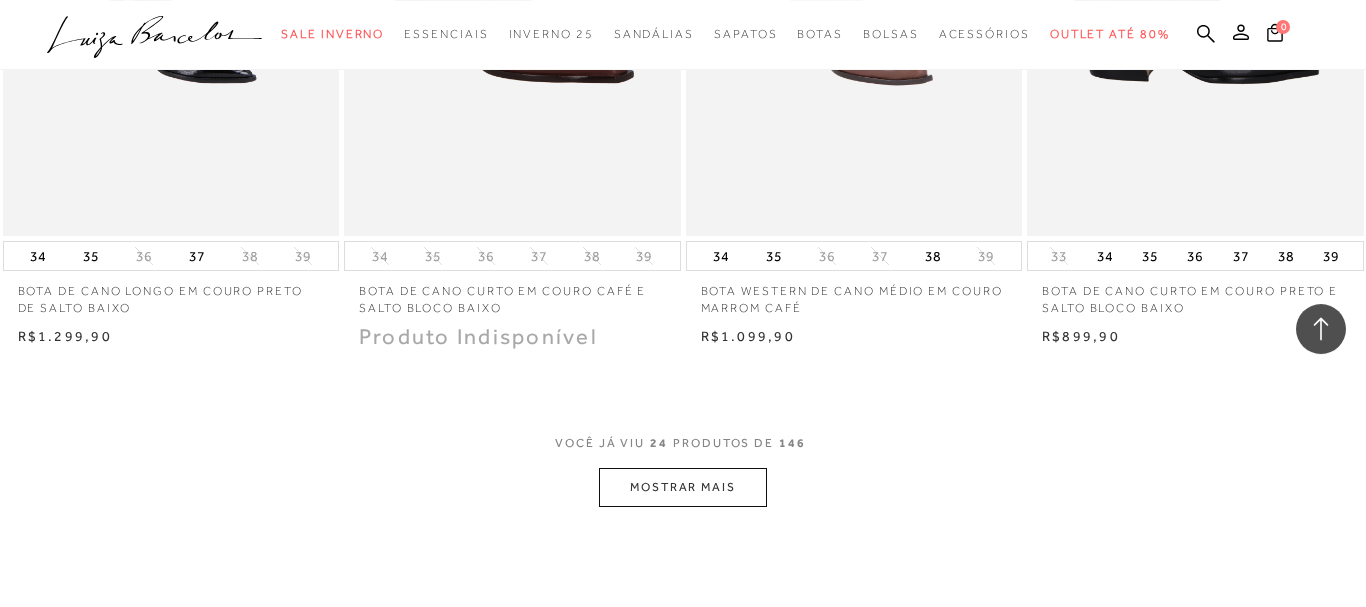 scroll, scrollTop: 3672, scrollLeft: 0, axis: vertical 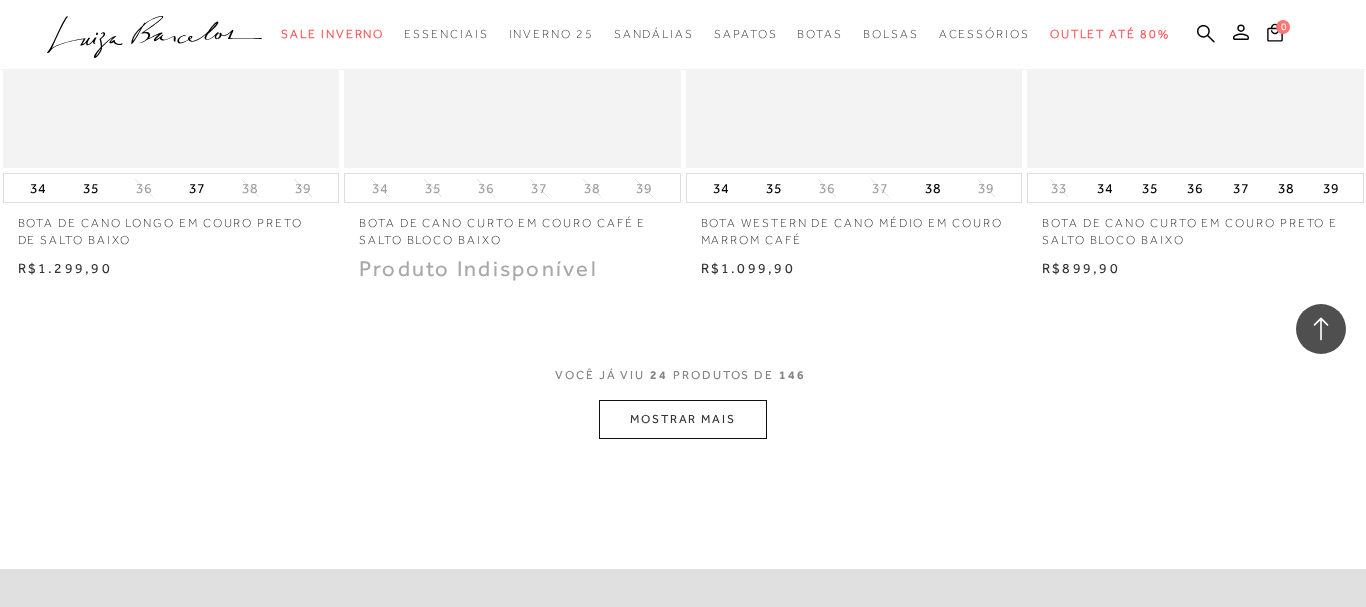 click on "MOSTRAR MAIS" at bounding box center [683, 419] 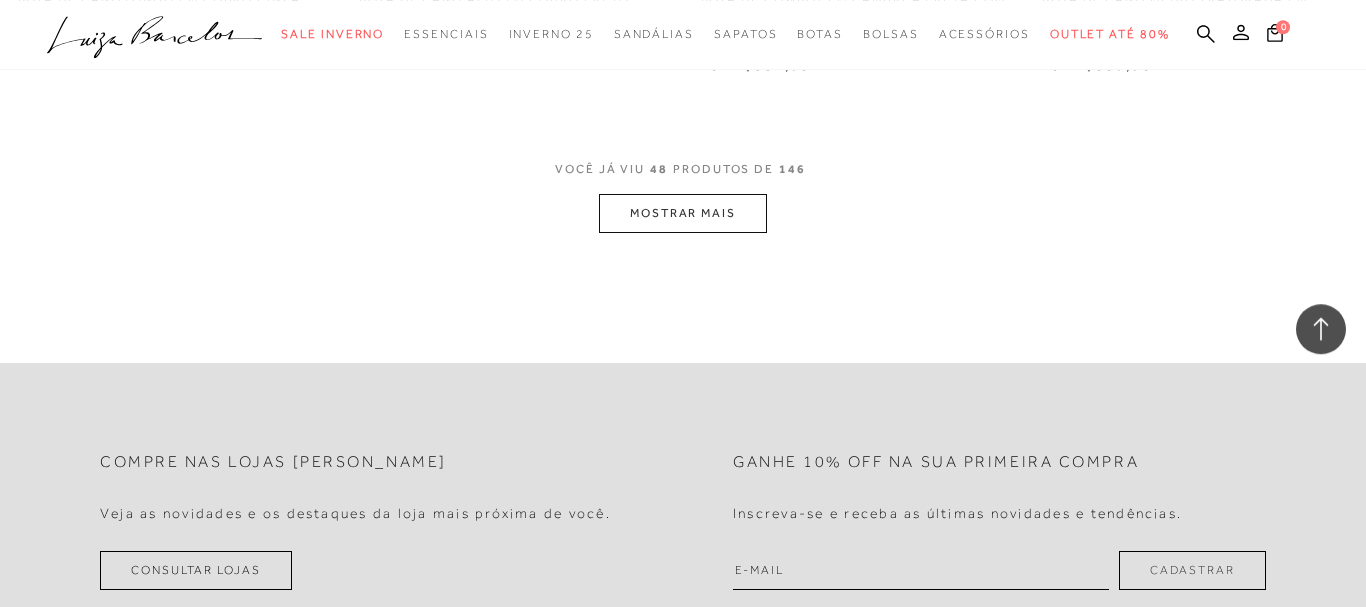scroll, scrollTop: 7752, scrollLeft: 0, axis: vertical 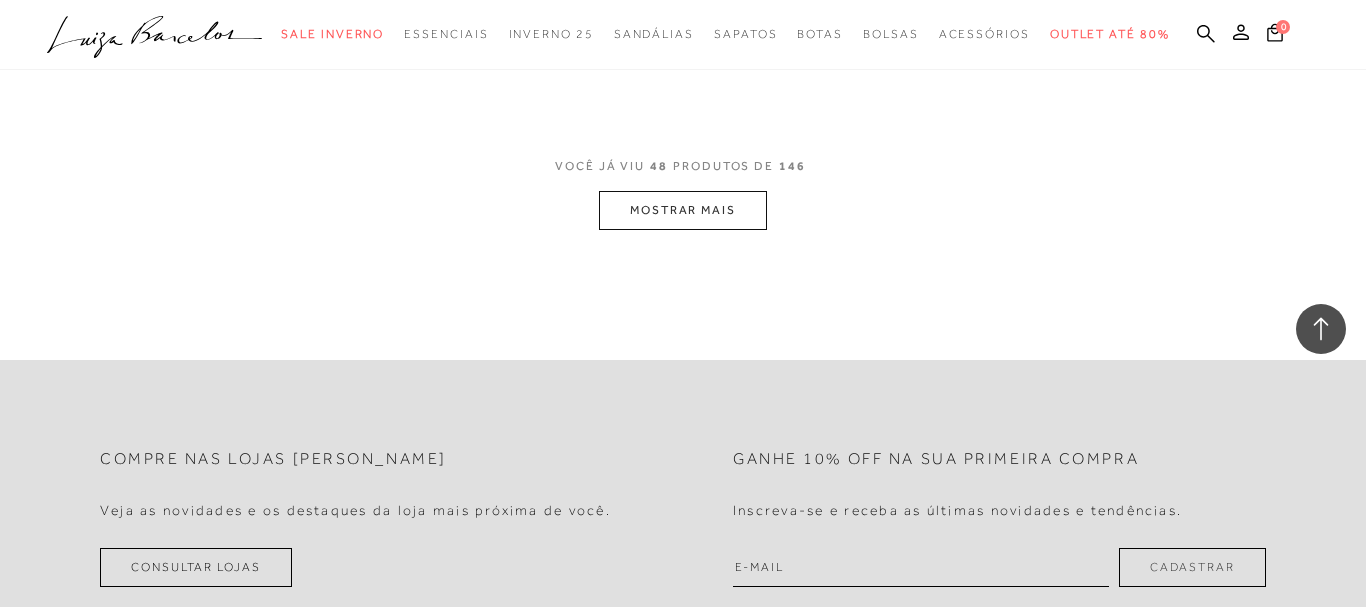 click on "MOSTRAR MAIS" at bounding box center [683, 210] 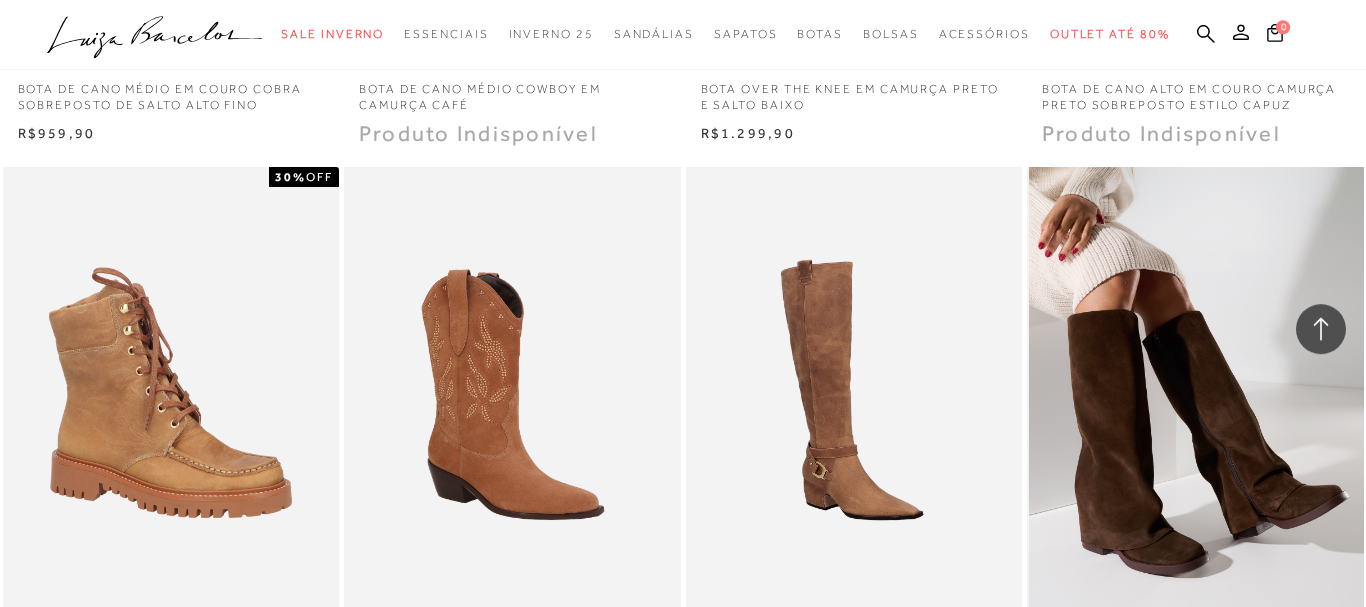 scroll, scrollTop: 10914, scrollLeft: 0, axis: vertical 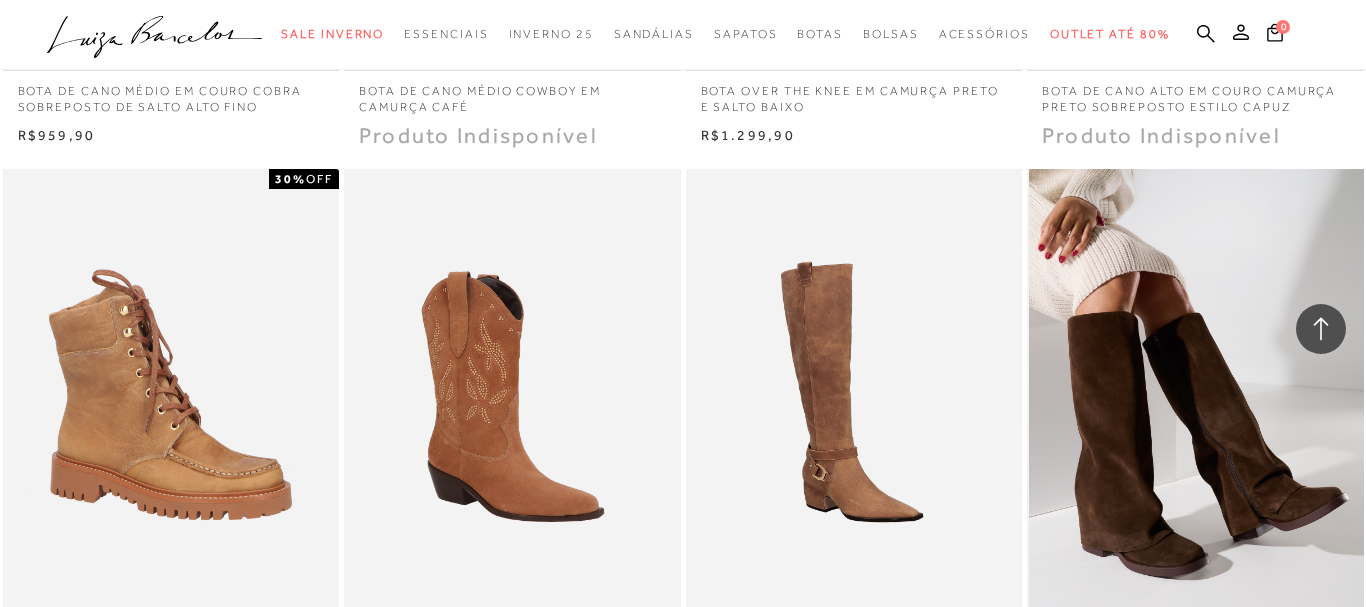 type 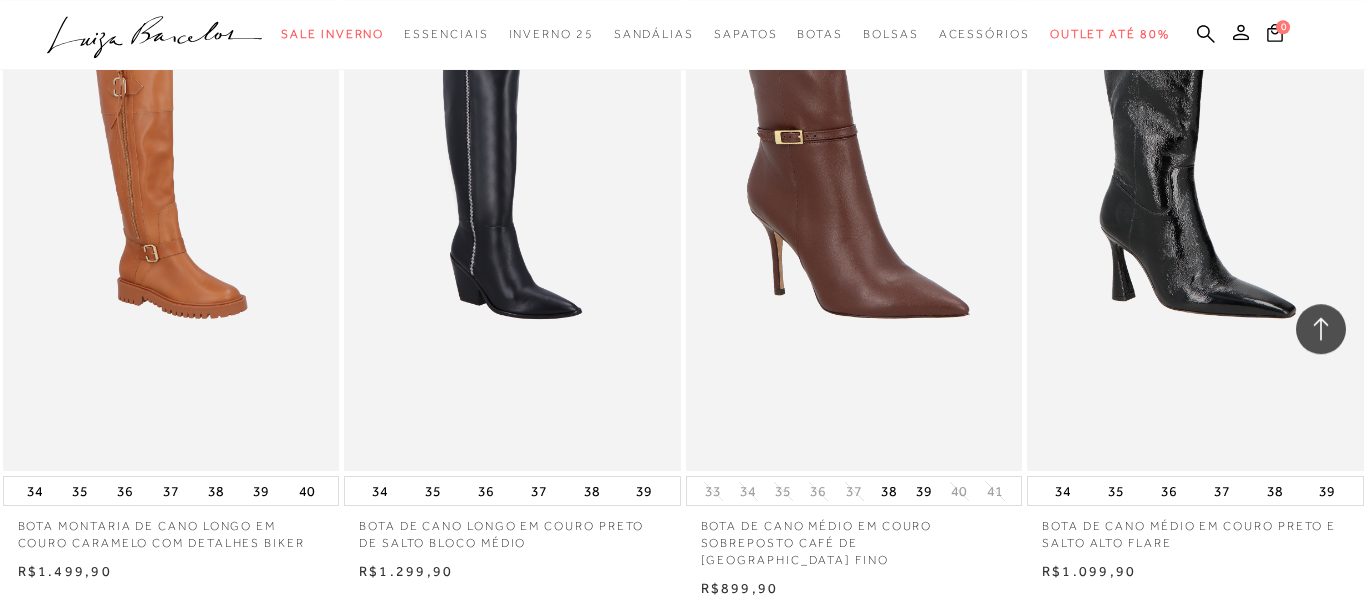 scroll, scrollTop: 7956, scrollLeft: 0, axis: vertical 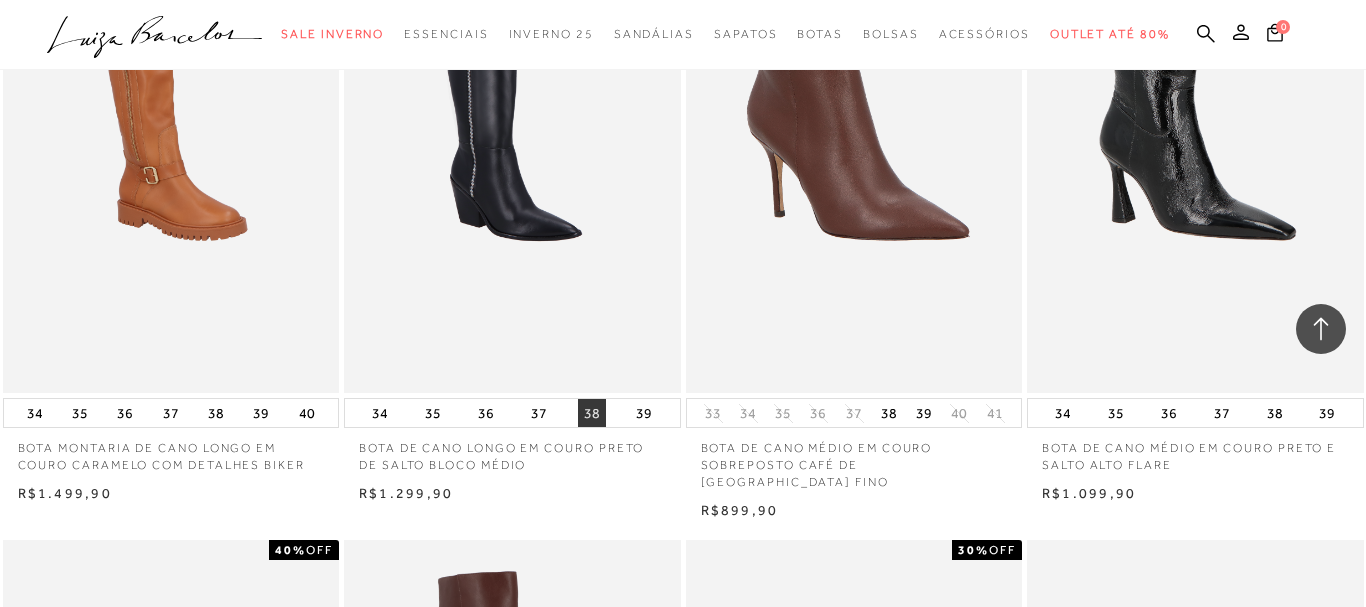 click on "38" at bounding box center [592, 413] 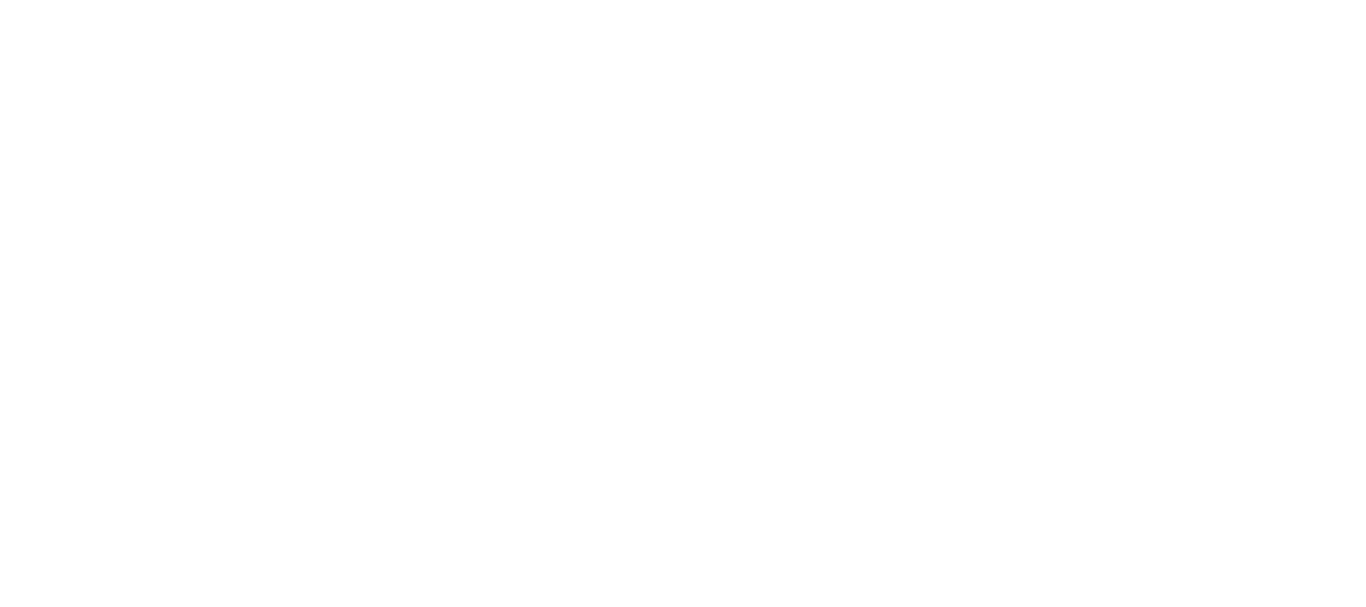 scroll, scrollTop: 0, scrollLeft: 0, axis: both 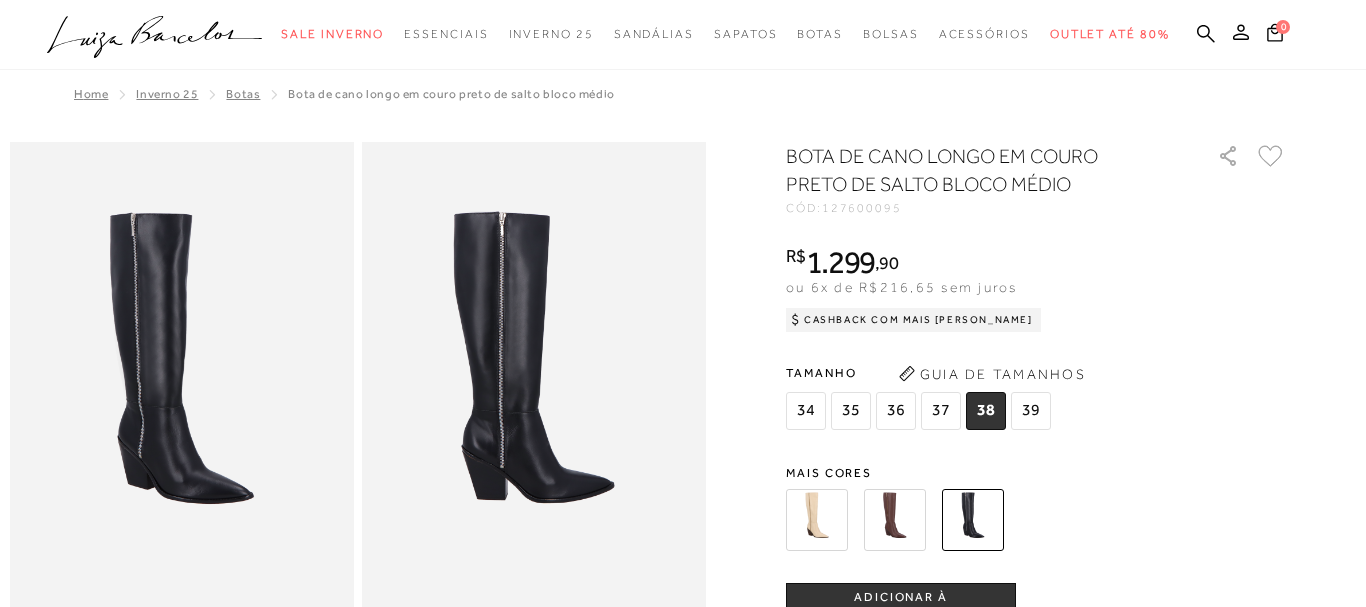 click on "38" at bounding box center [986, 411] 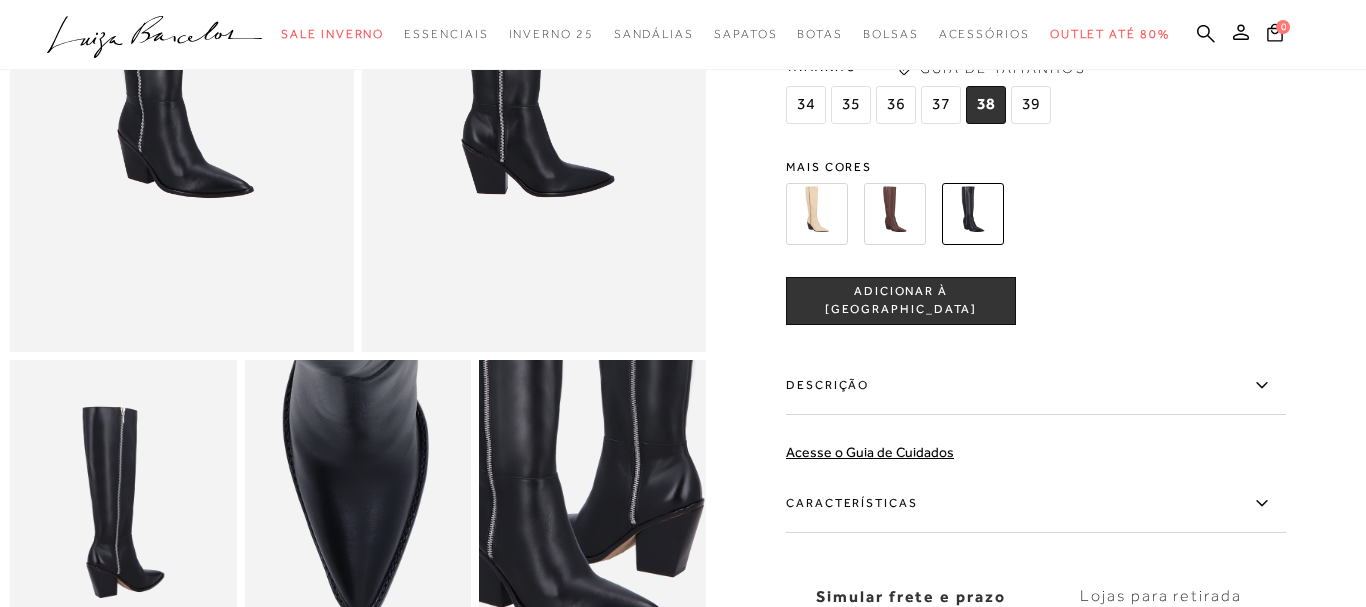 scroll, scrollTop: 408, scrollLeft: 0, axis: vertical 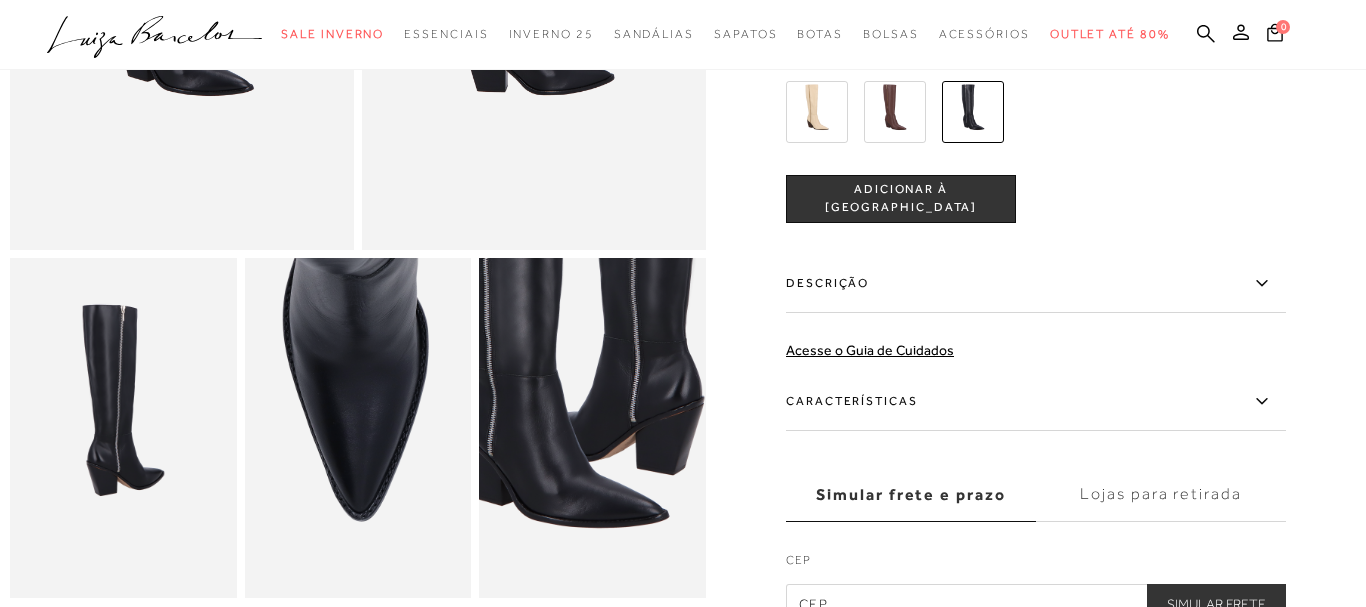 click on "ADICIONAR À [GEOGRAPHIC_DATA]" at bounding box center (901, 199) 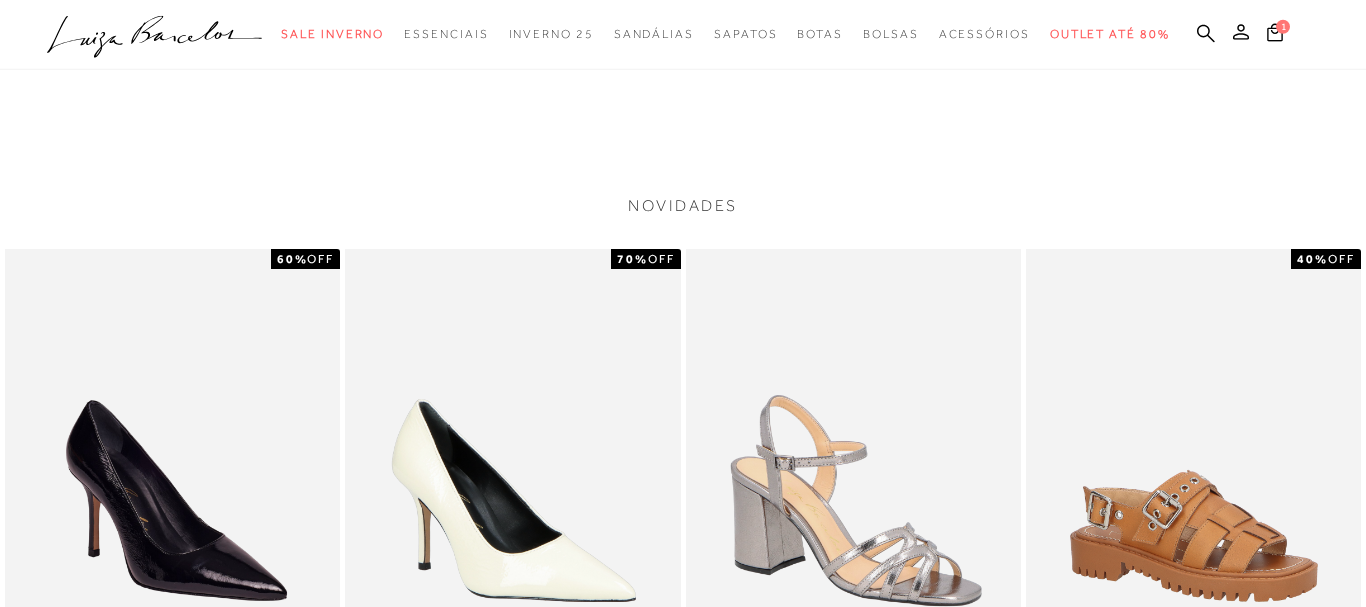 scroll, scrollTop: 1326, scrollLeft: 0, axis: vertical 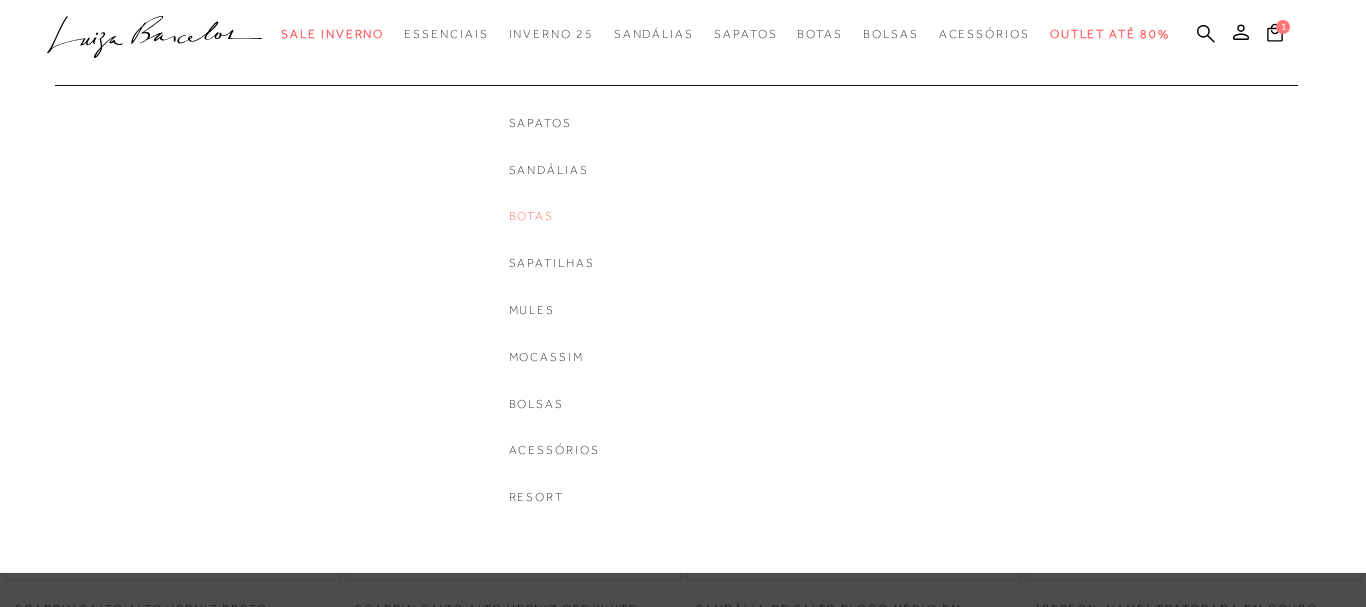click on "Botas" at bounding box center [554, 216] 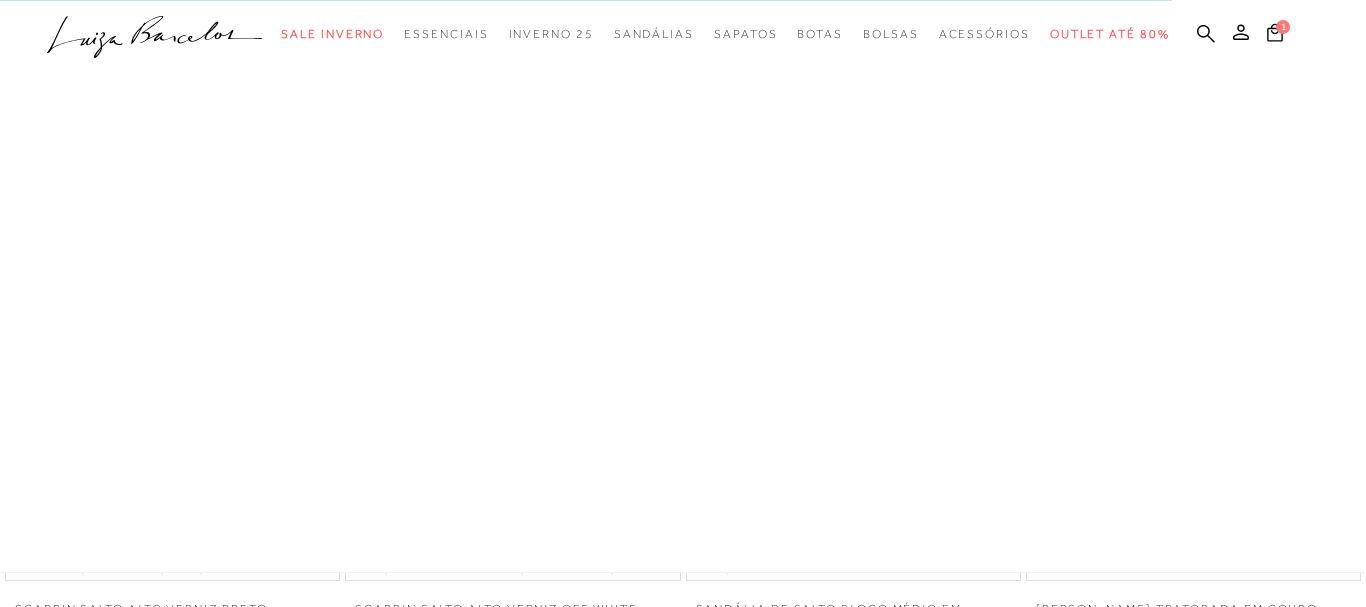 scroll, scrollTop: 0, scrollLeft: 0, axis: both 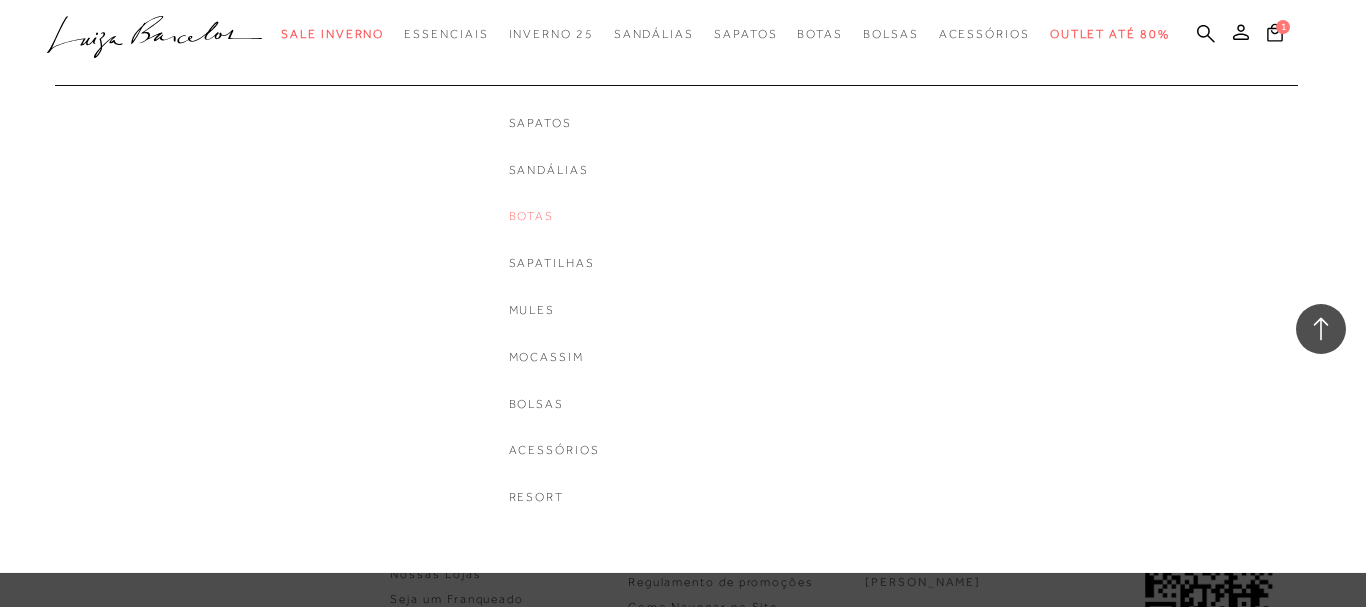 click on "Botas" at bounding box center (554, 216) 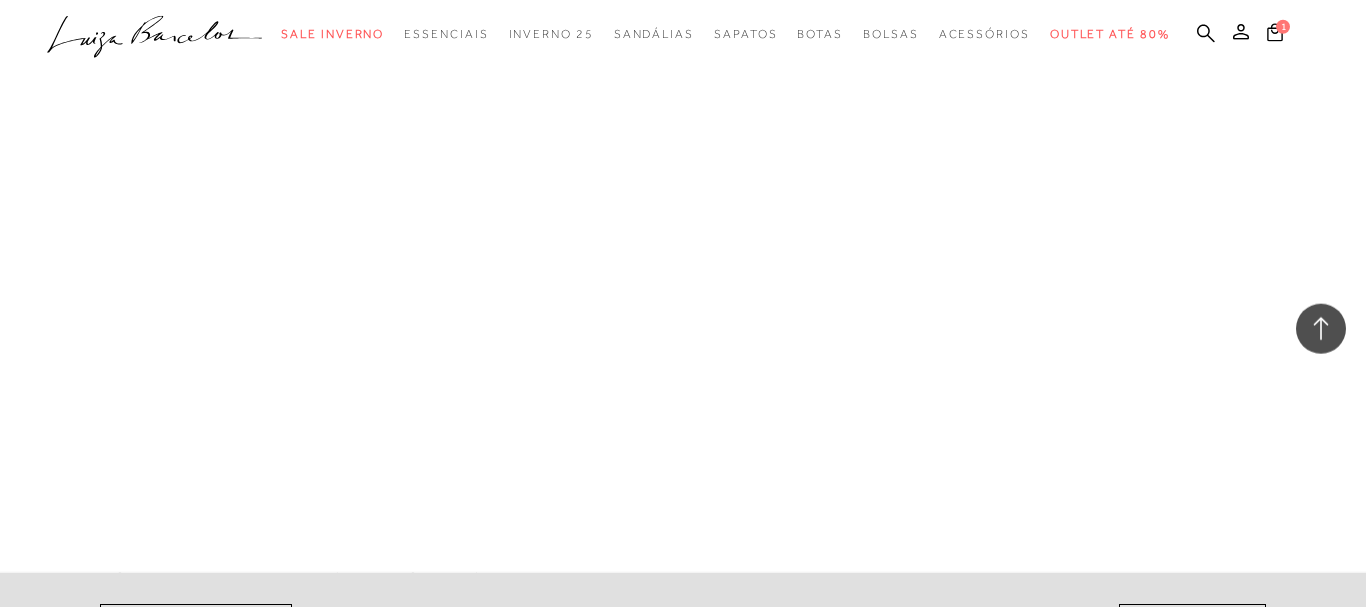 scroll, scrollTop: 3766, scrollLeft: 0, axis: vertical 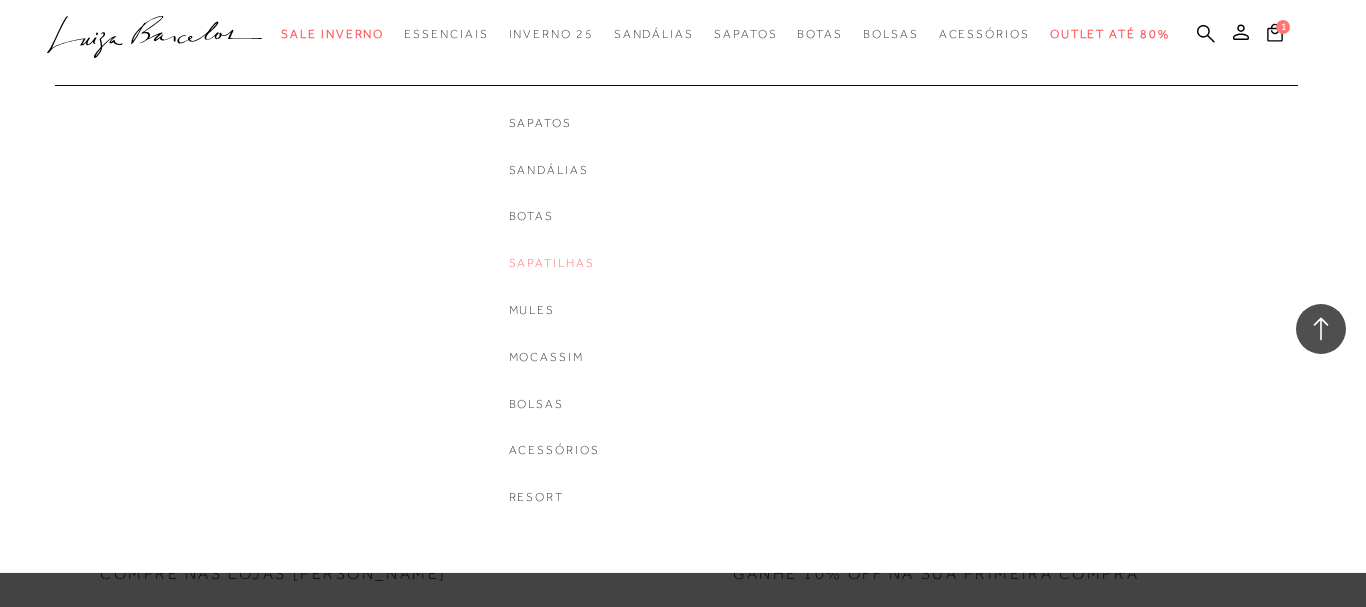 click on "Sapatilhas" at bounding box center (554, 263) 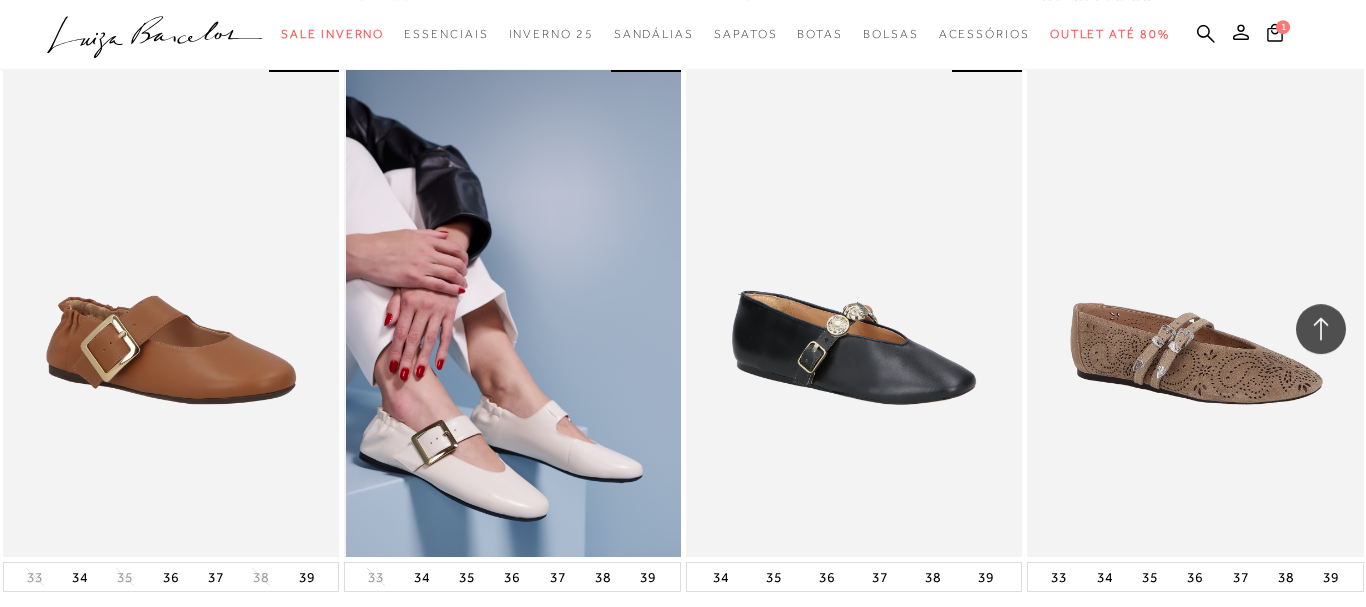 scroll, scrollTop: 1584, scrollLeft: 0, axis: vertical 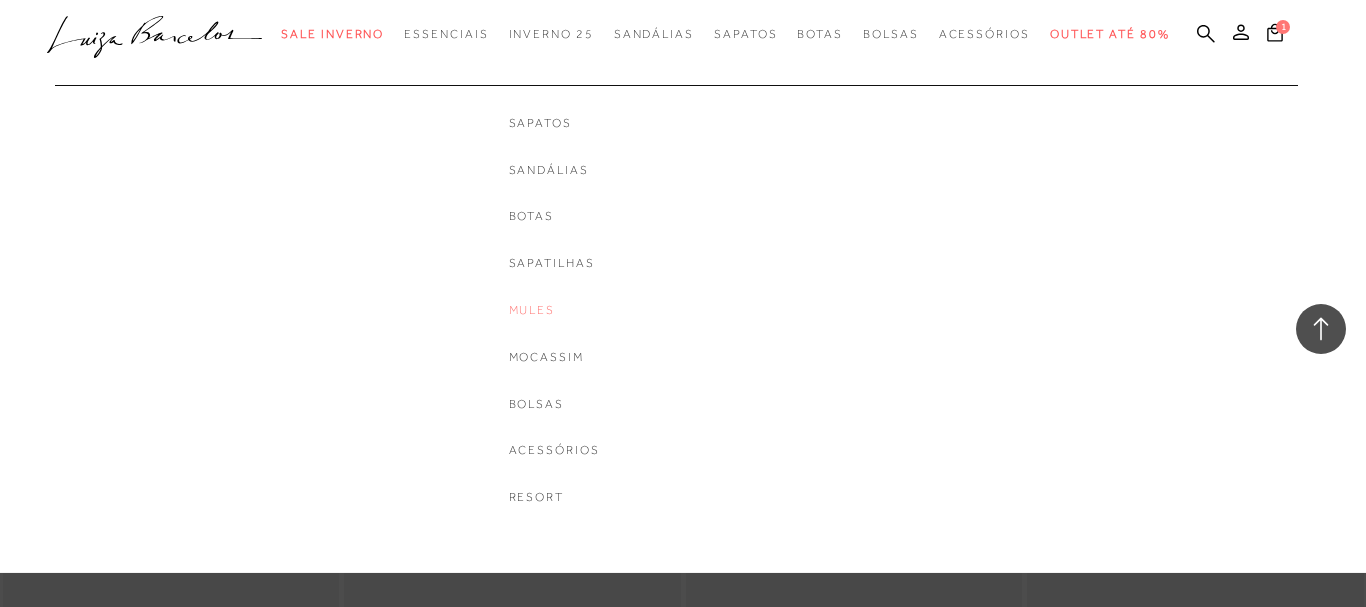 click on "Mules" at bounding box center [554, 310] 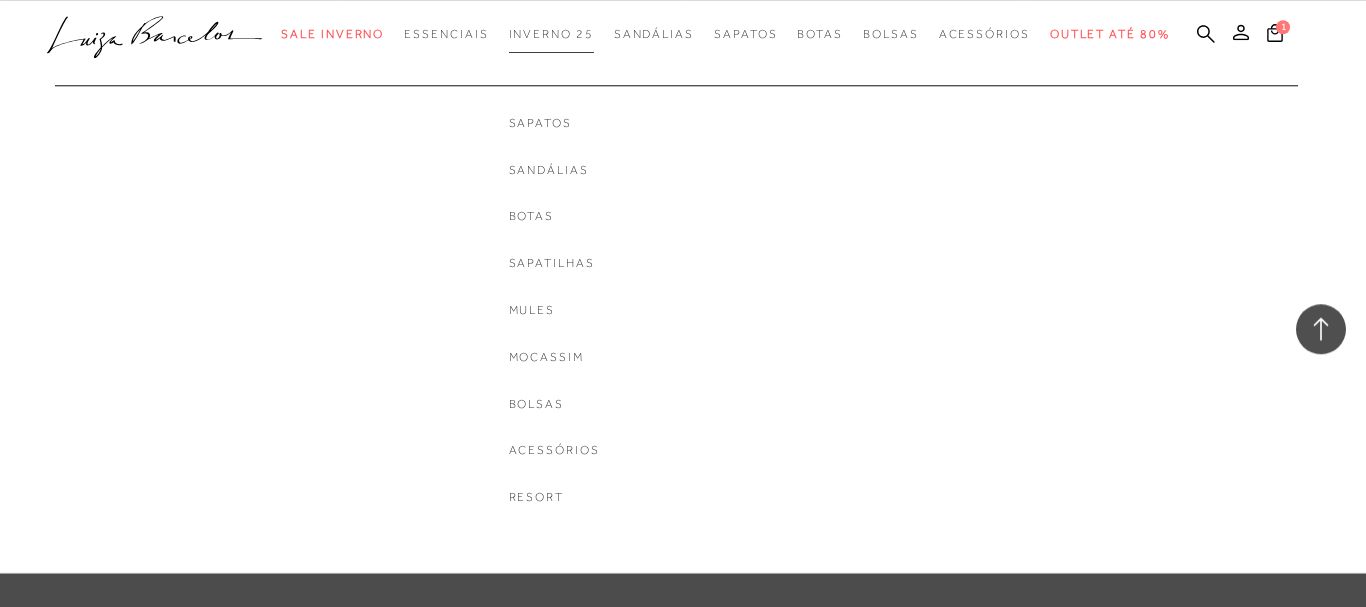 scroll, scrollTop: 3672, scrollLeft: 0, axis: vertical 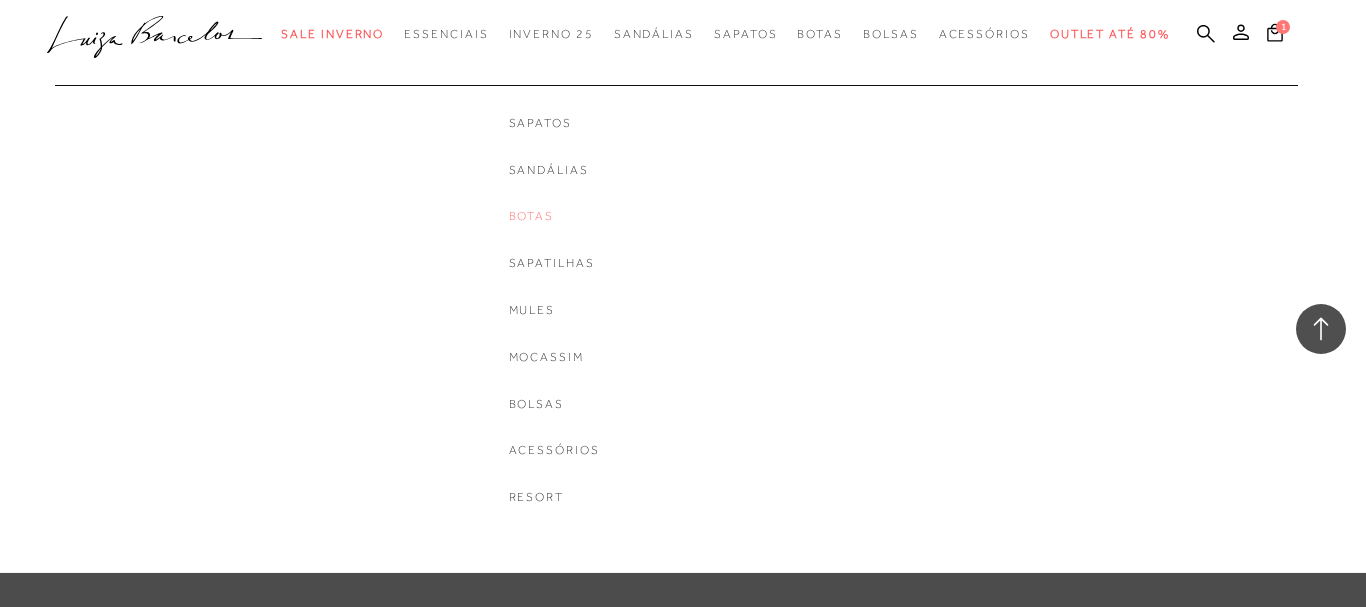 click on "Botas" at bounding box center (554, 216) 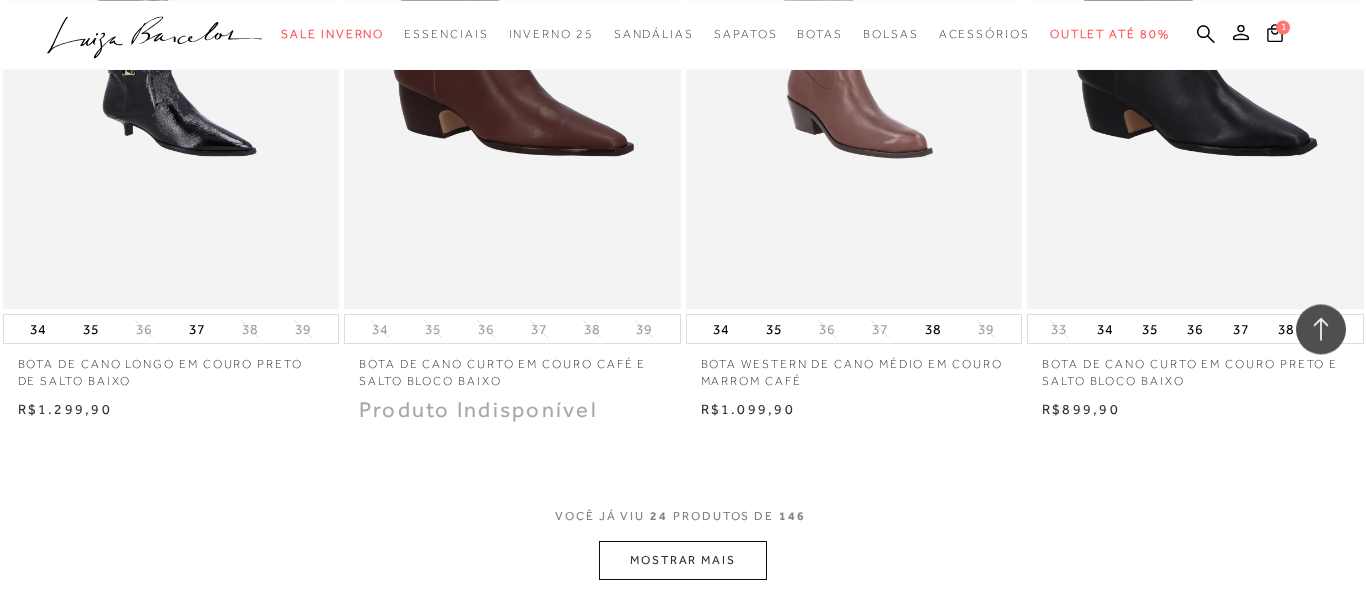 scroll, scrollTop: 3570, scrollLeft: 0, axis: vertical 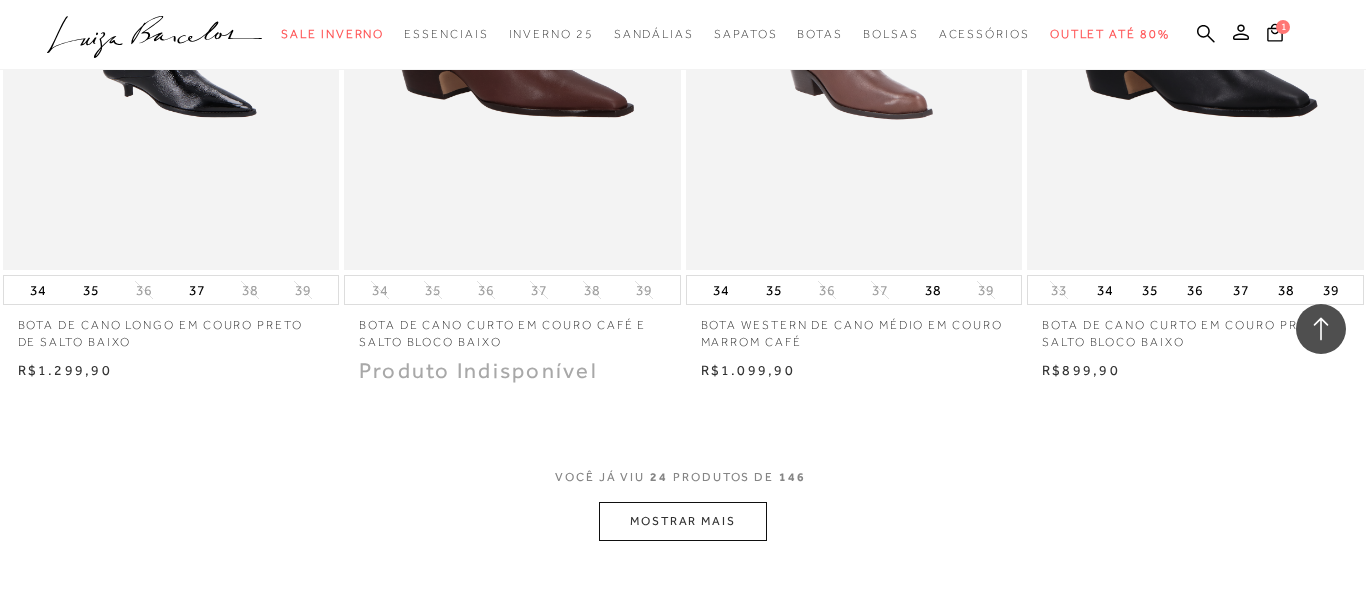 click on "MOSTRAR MAIS" at bounding box center (683, 521) 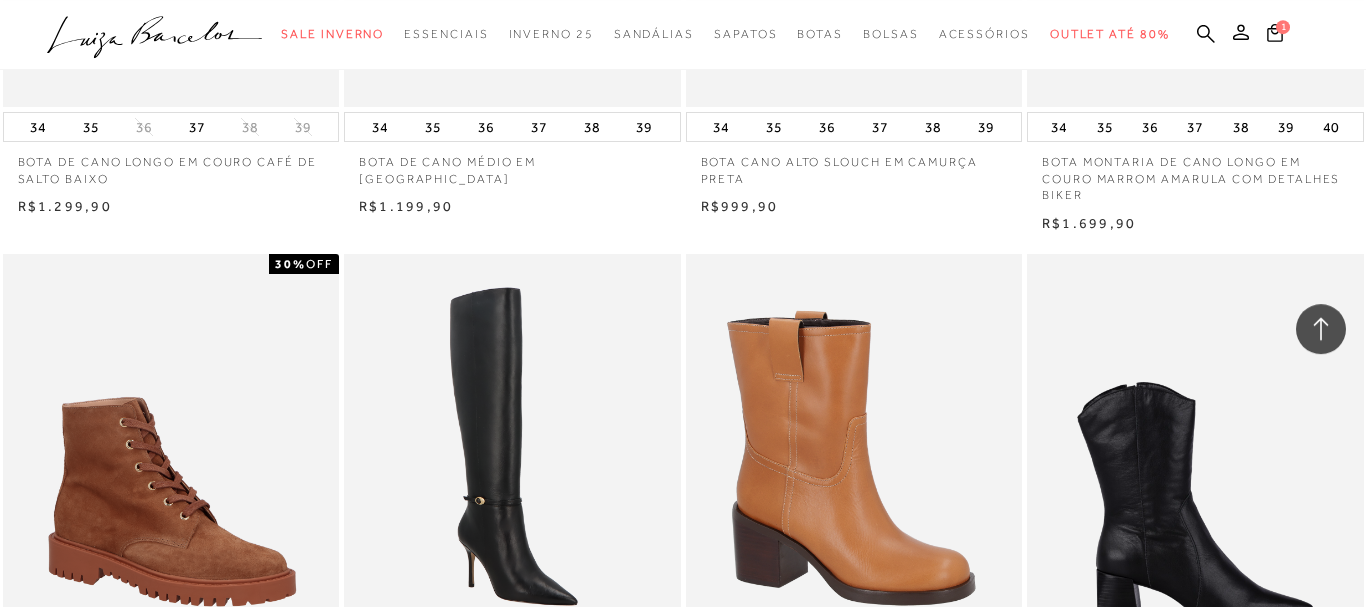 scroll, scrollTop: 5202, scrollLeft: 0, axis: vertical 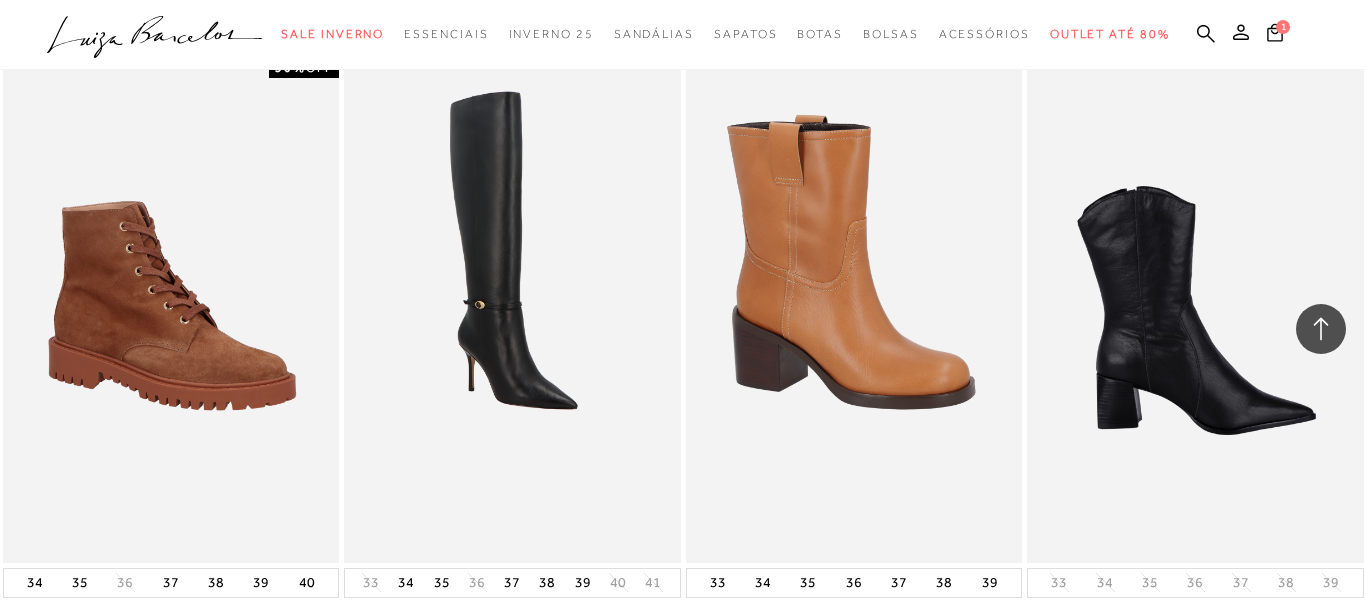 click at bounding box center (1196, 310) 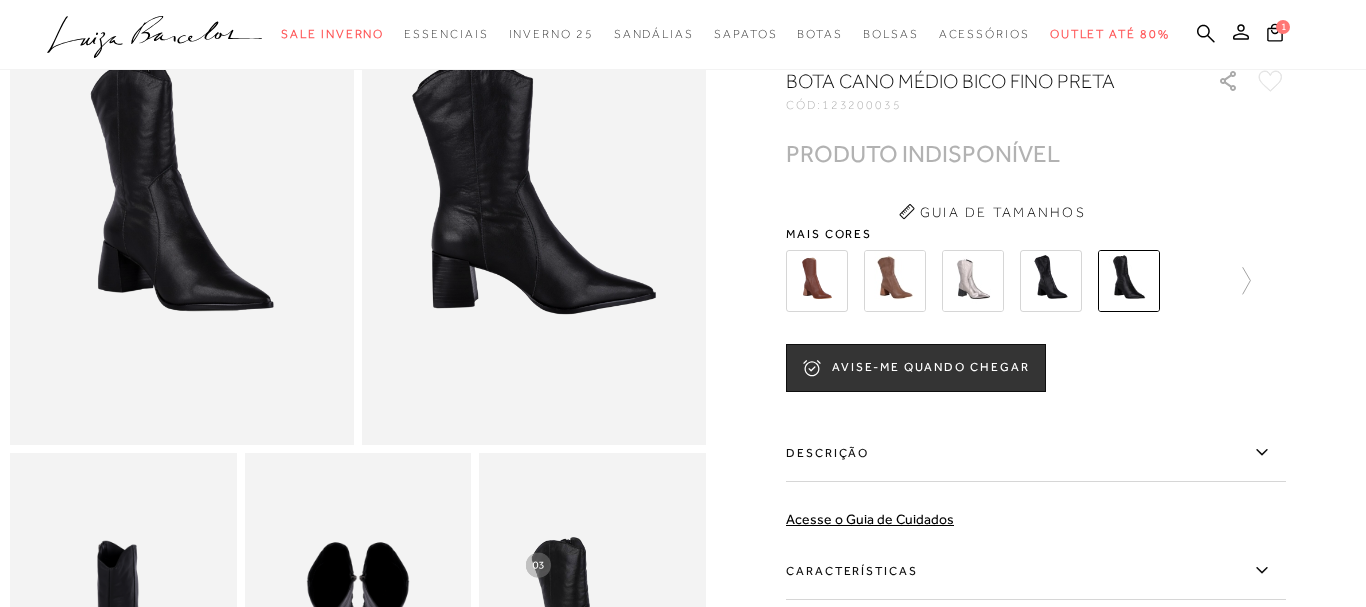 scroll, scrollTop: 102, scrollLeft: 0, axis: vertical 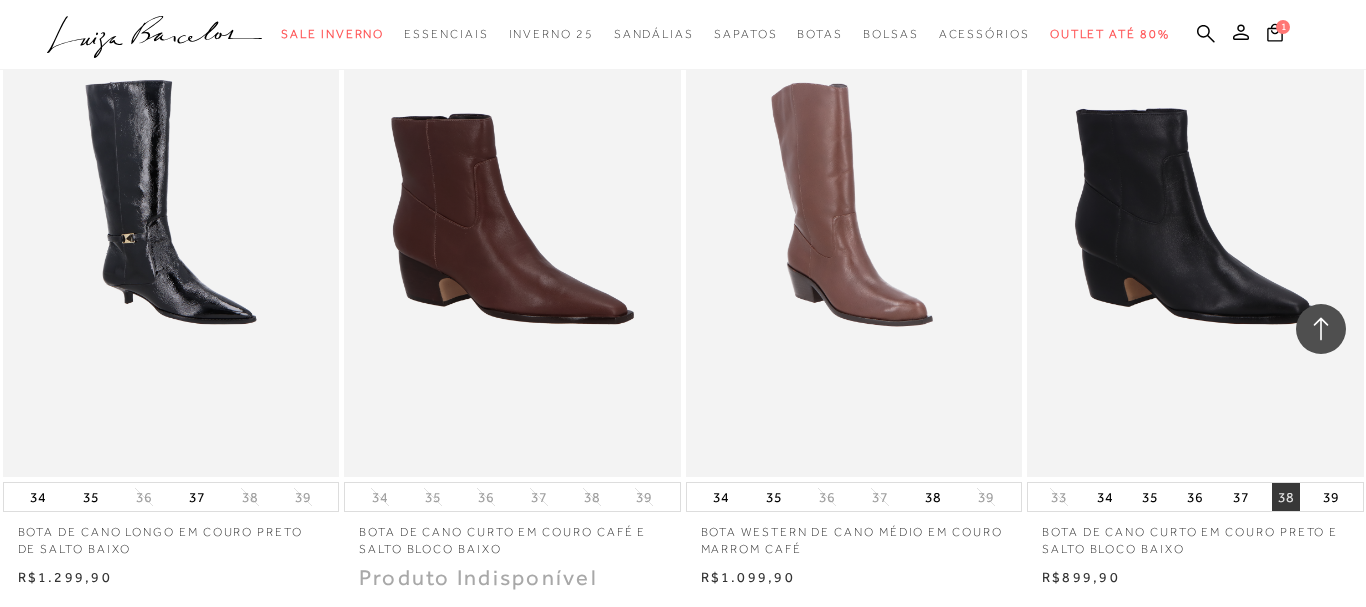 click on "38" at bounding box center (1286, 497) 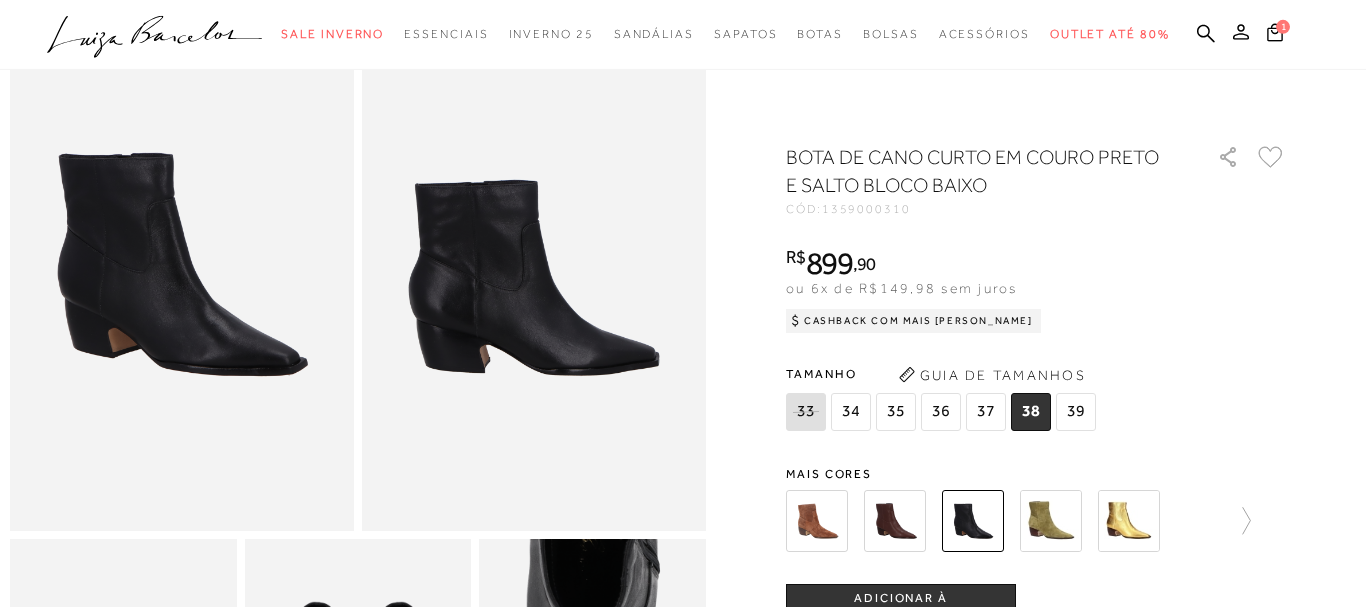 scroll, scrollTop: 204, scrollLeft: 0, axis: vertical 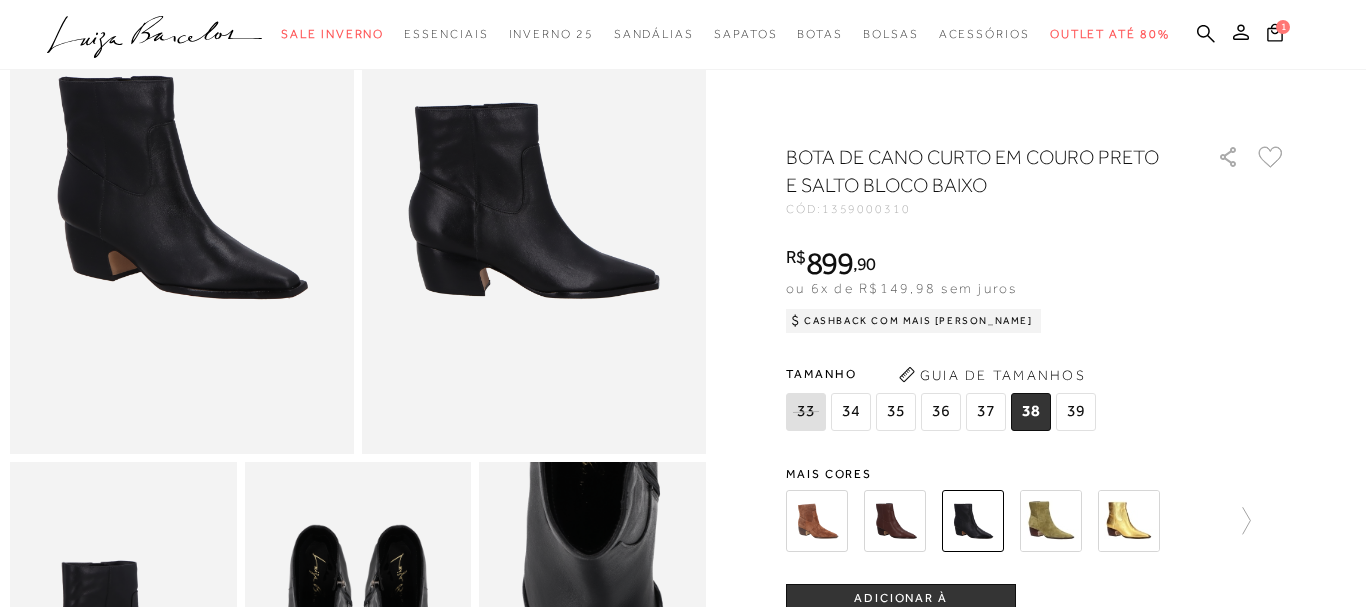 click on "38" at bounding box center (1031, 412) 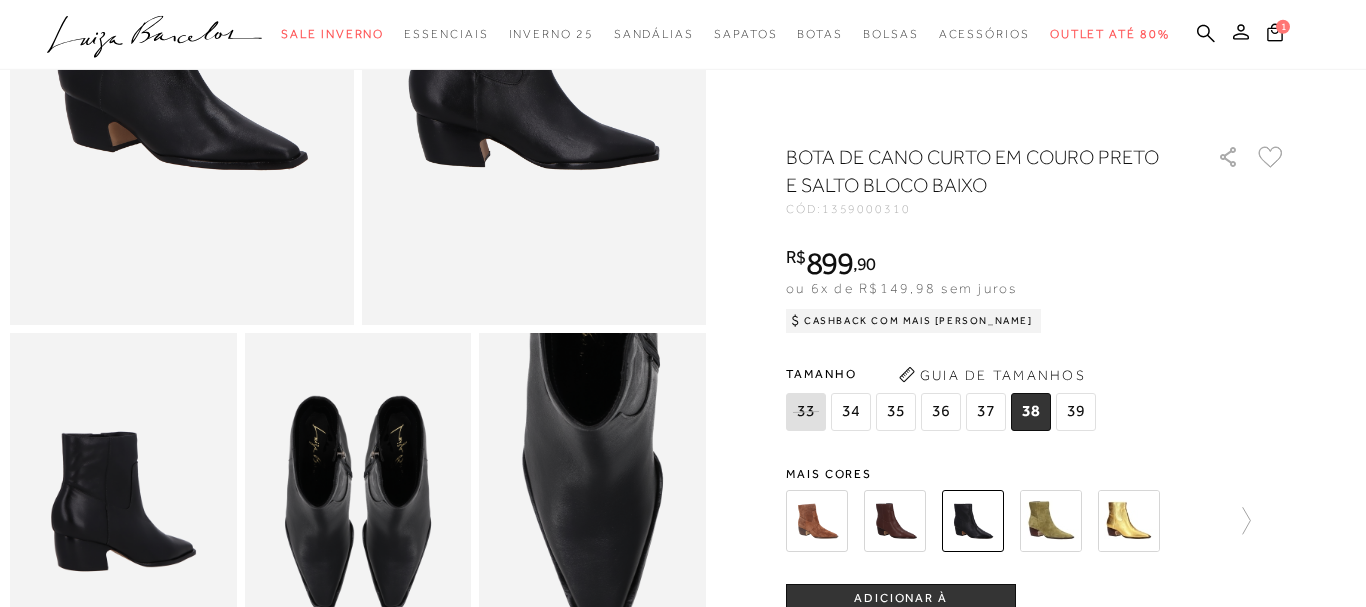 scroll, scrollTop: 408, scrollLeft: 0, axis: vertical 